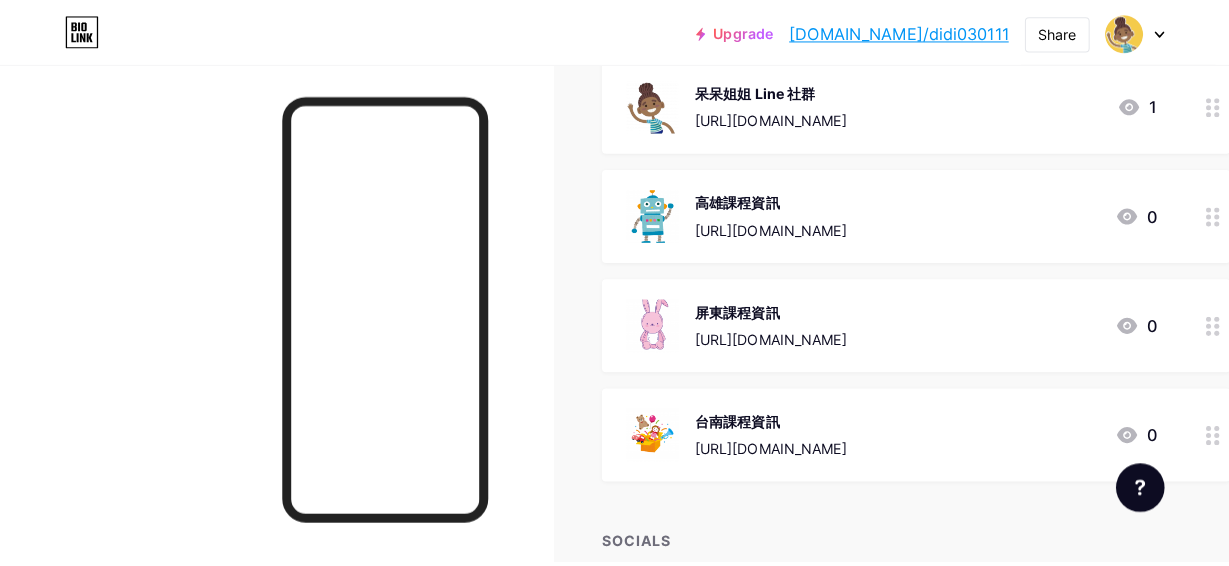 scroll, scrollTop: 300, scrollLeft: 0, axis: vertical 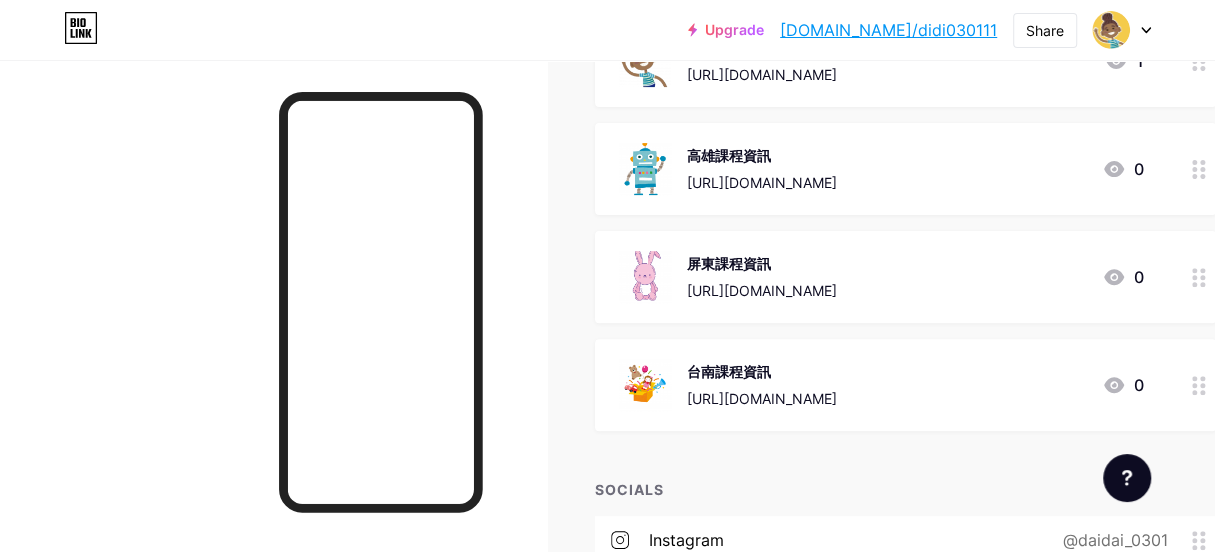 click on "台南課程資訊" at bounding box center [762, 371] 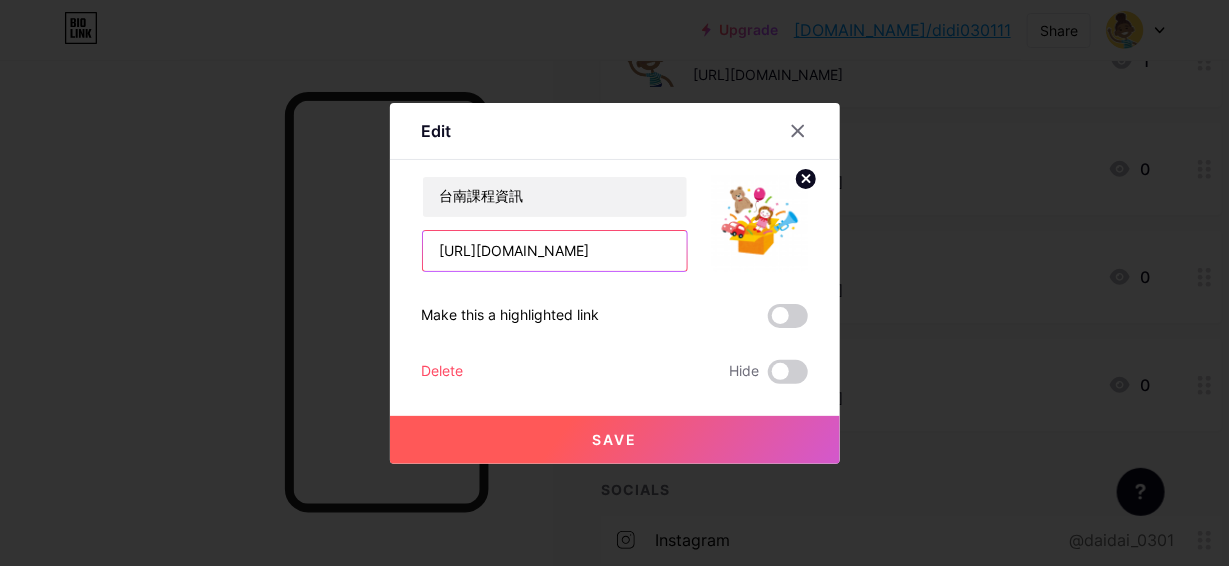 click on "[URL][DOMAIN_NAME]" at bounding box center (555, 251) 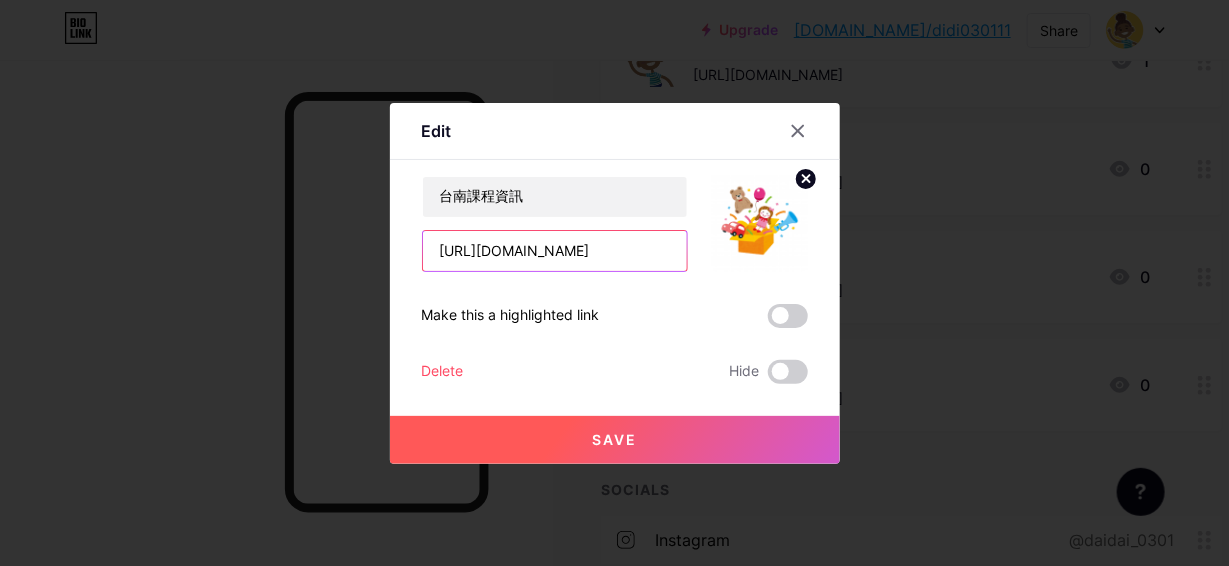 drag, startPoint x: 432, startPoint y: 251, endPoint x: 816, endPoint y: 265, distance: 384.25513 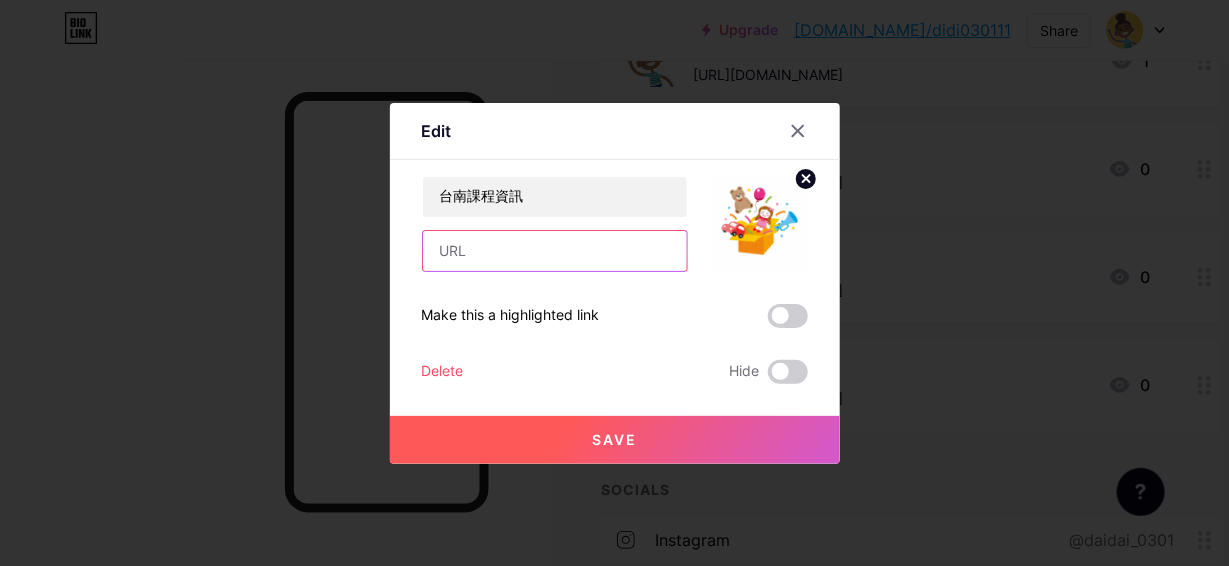 scroll, scrollTop: 0, scrollLeft: 0, axis: both 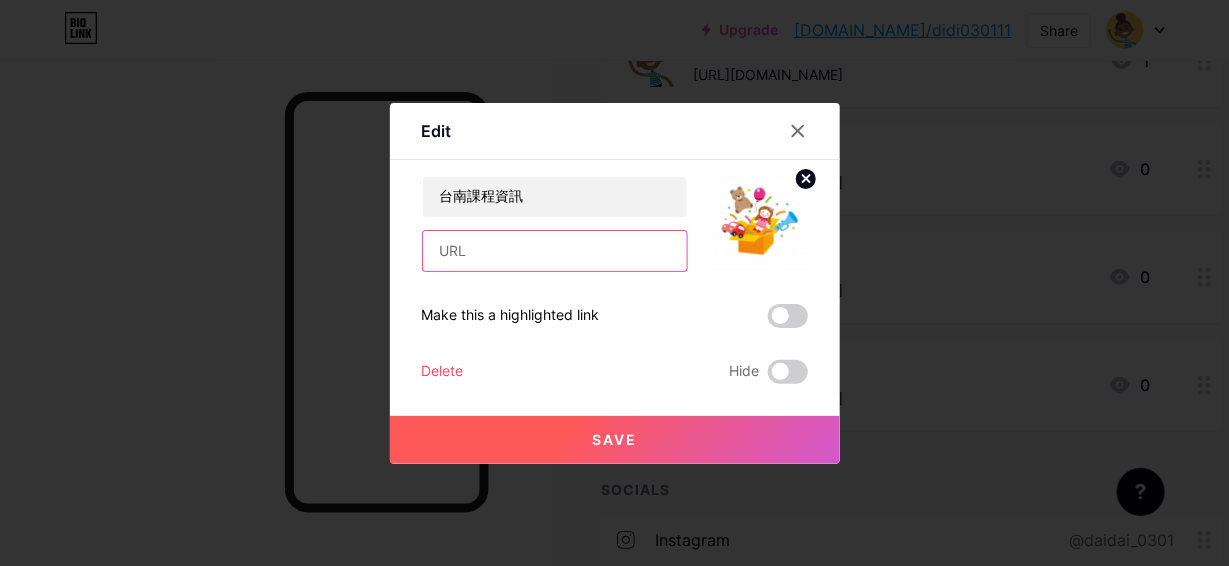 paste on "[URL][DOMAIN_NAME]" 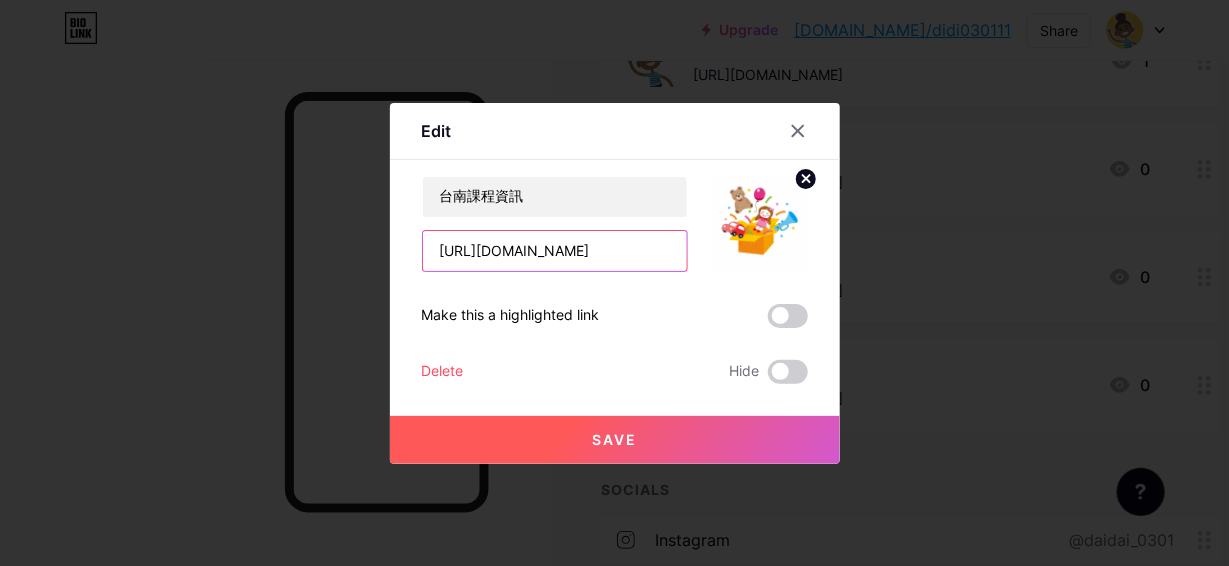 scroll, scrollTop: 0, scrollLeft: 366, axis: horizontal 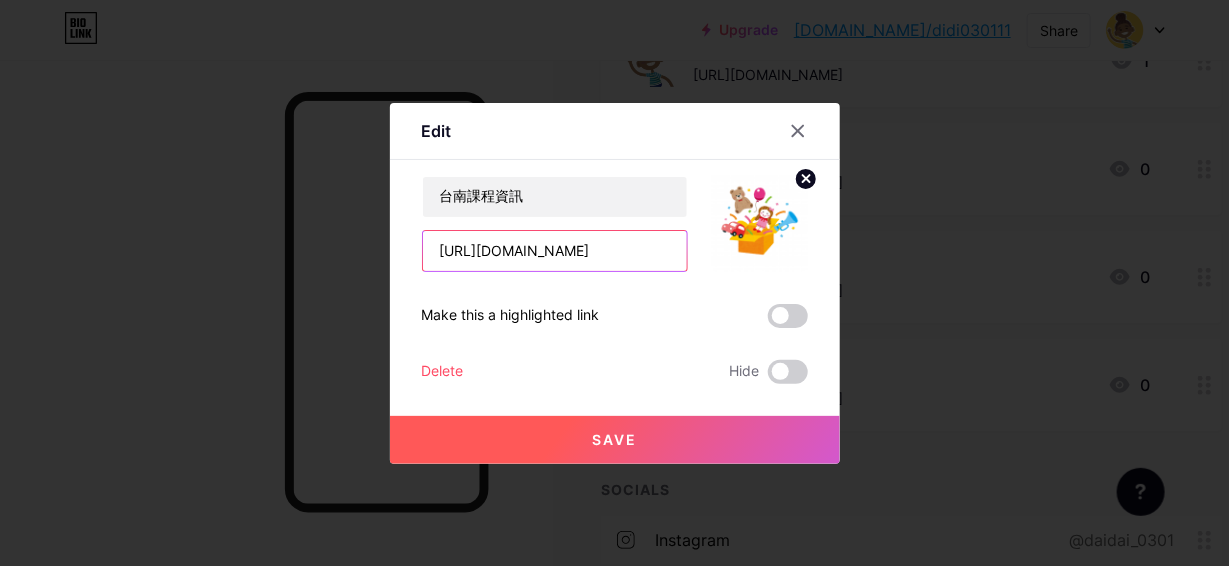 type on "[URL][DOMAIN_NAME]" 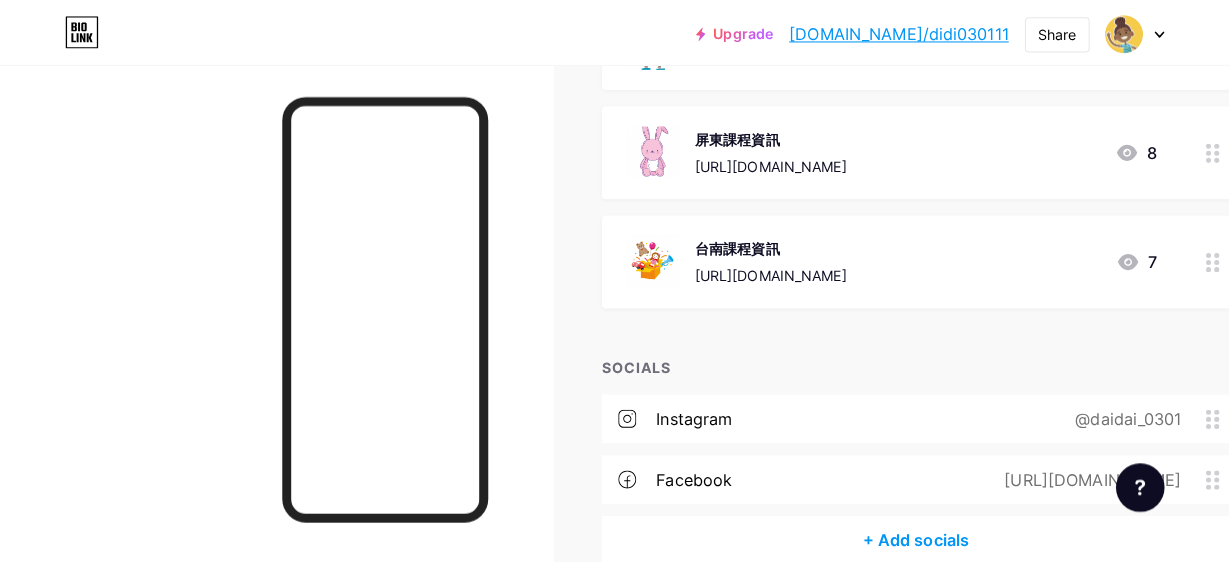 scroll, scrollTop: 400, scrollLeft: 0, axis: vertical 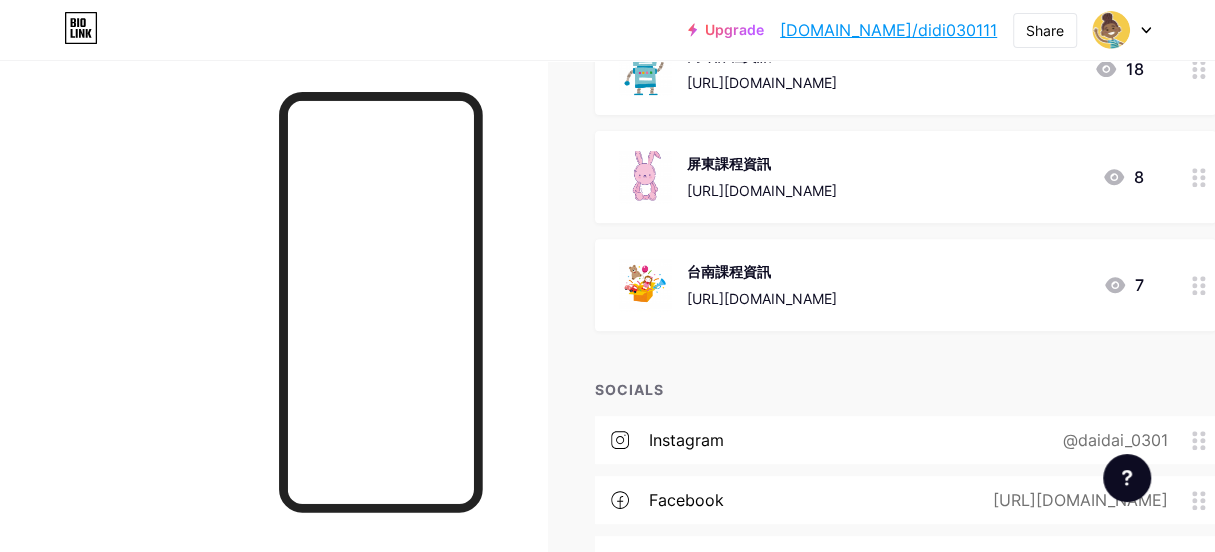 click on "台南課程資訊" at bounding box center [762, 271] 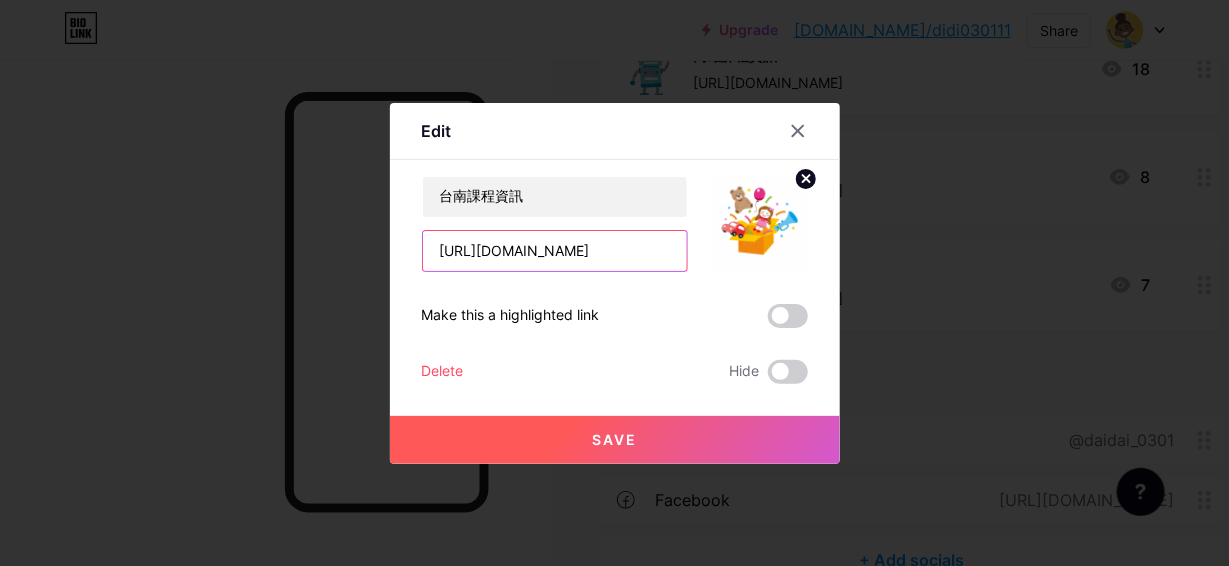 scroll, scrollTop: 0, scrollLeft: 366, axis: horizontal 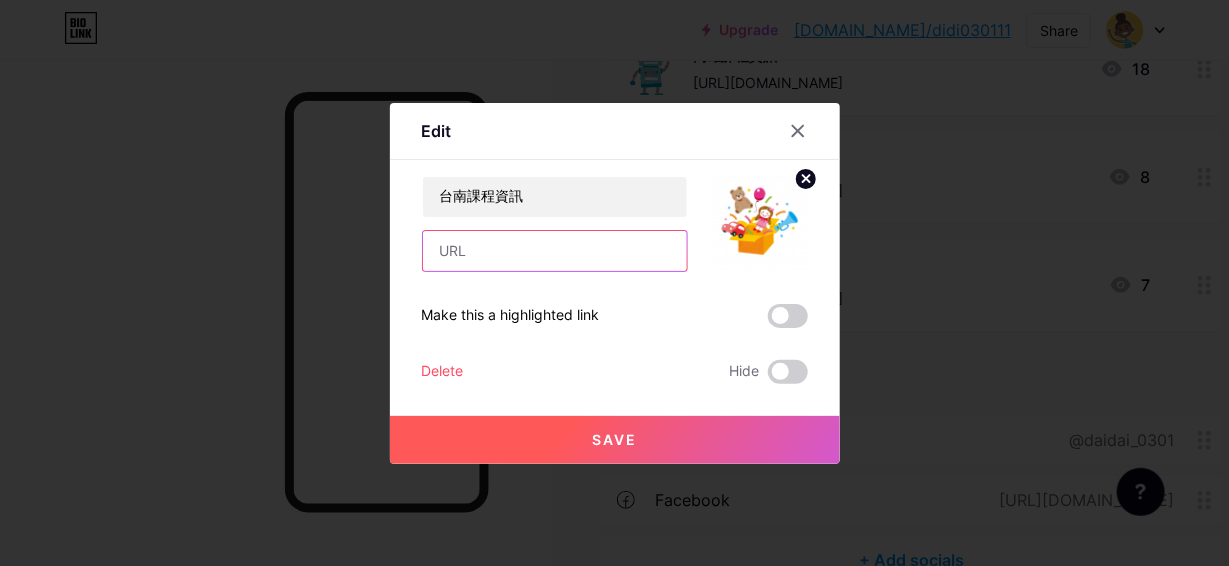 click at bounding box center [555, 251] 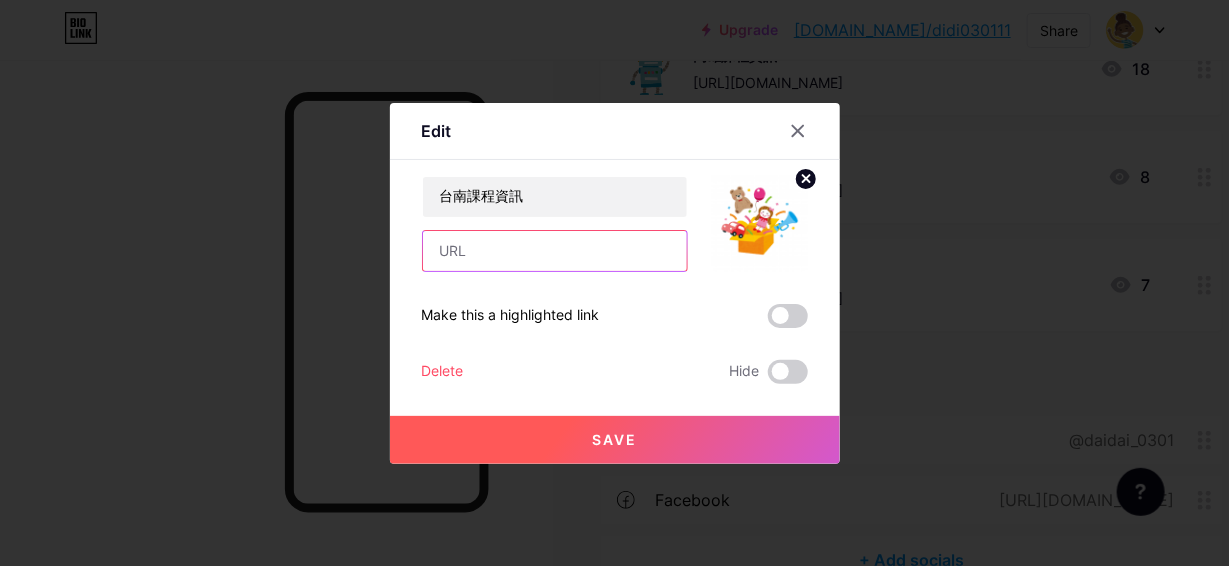 drag, startPoint x: 538, startPoint y: 241, endPoint x: 498, endPoint y: 243, distance: 40.04997 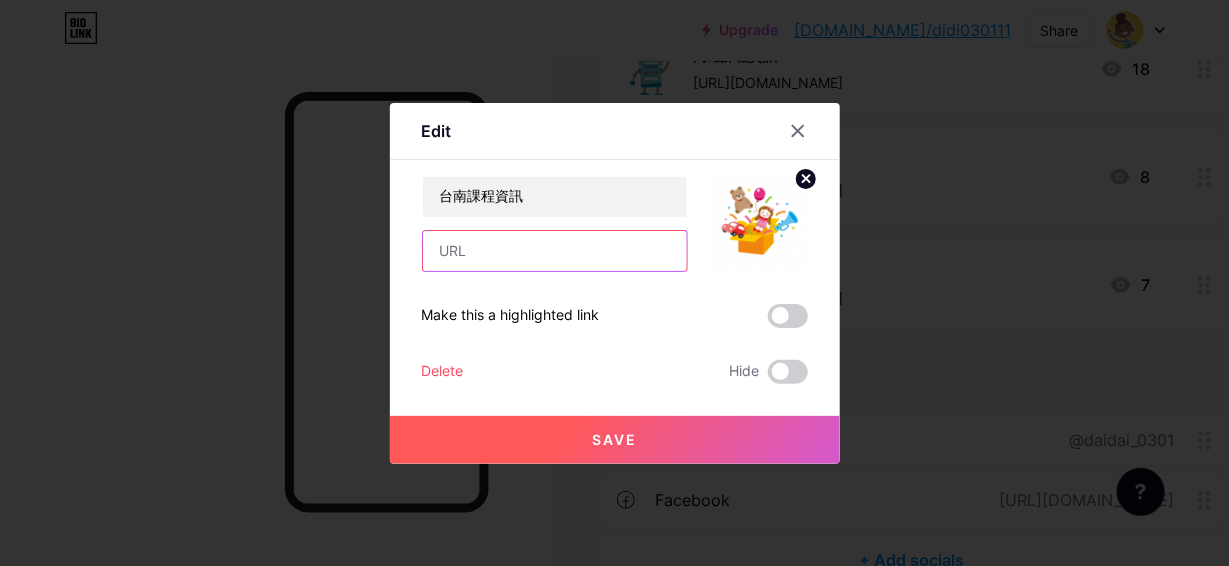 drag, startPoint x: 498, startPoint y: 243, endPoint x: 488, endPoint y: 254, distance: 14.866069 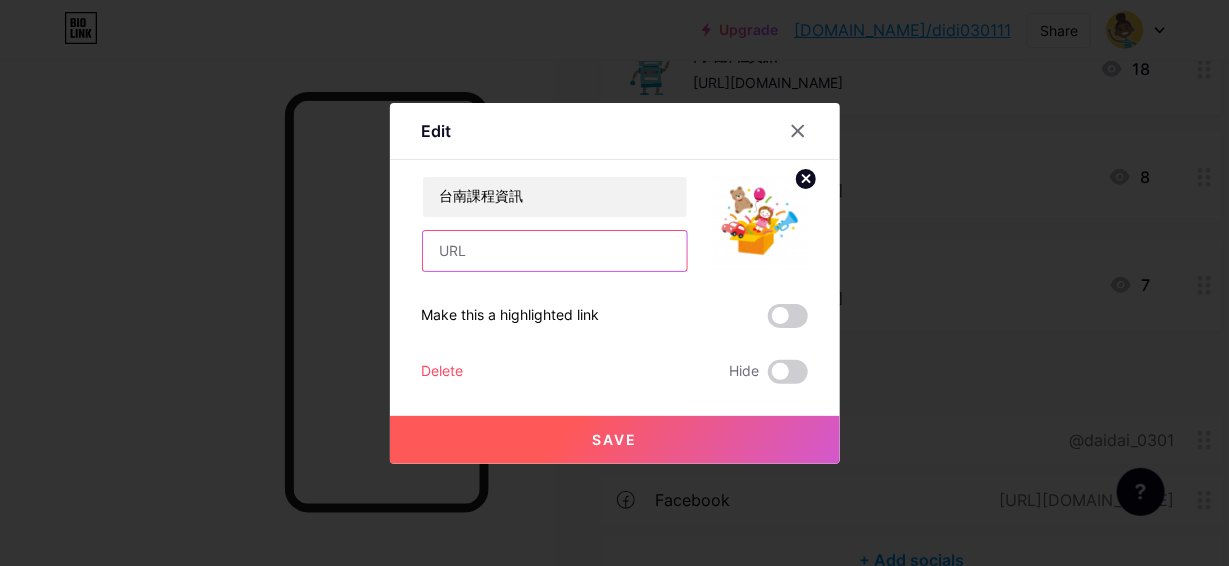 click at bounding box center [555, 251] 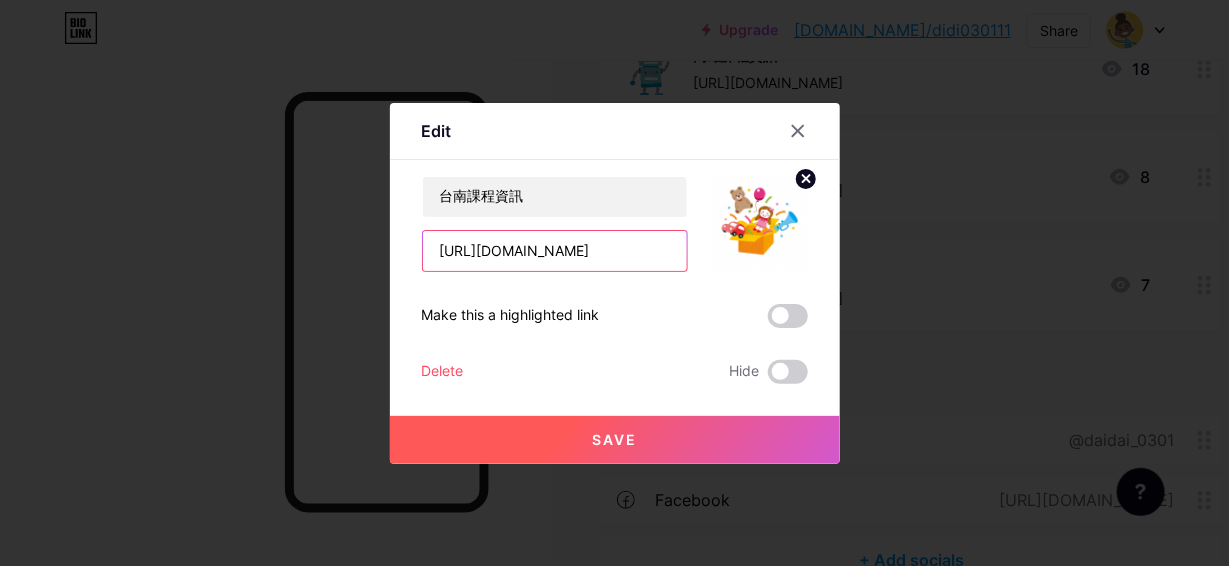 scroll, scrollTop: 0, scrollLeft: 377, axis: horizontal 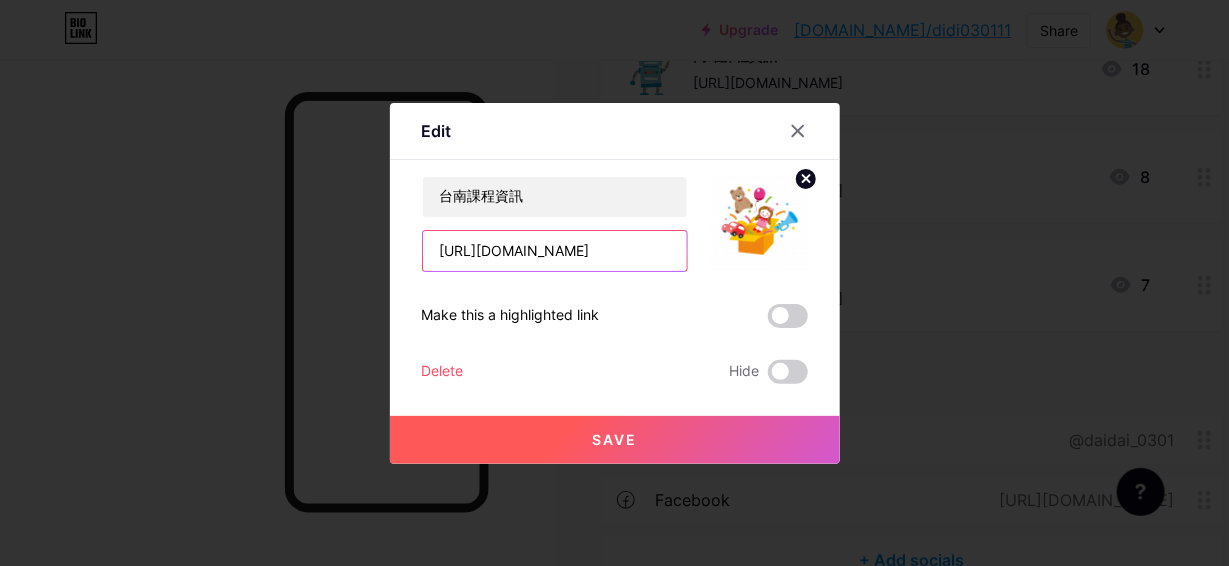 type on "https://drive.google.com/file/d/1Ex_b0yKh56miuIYmqVWdF8PmIvMAWJkt/view?usp=sharing" 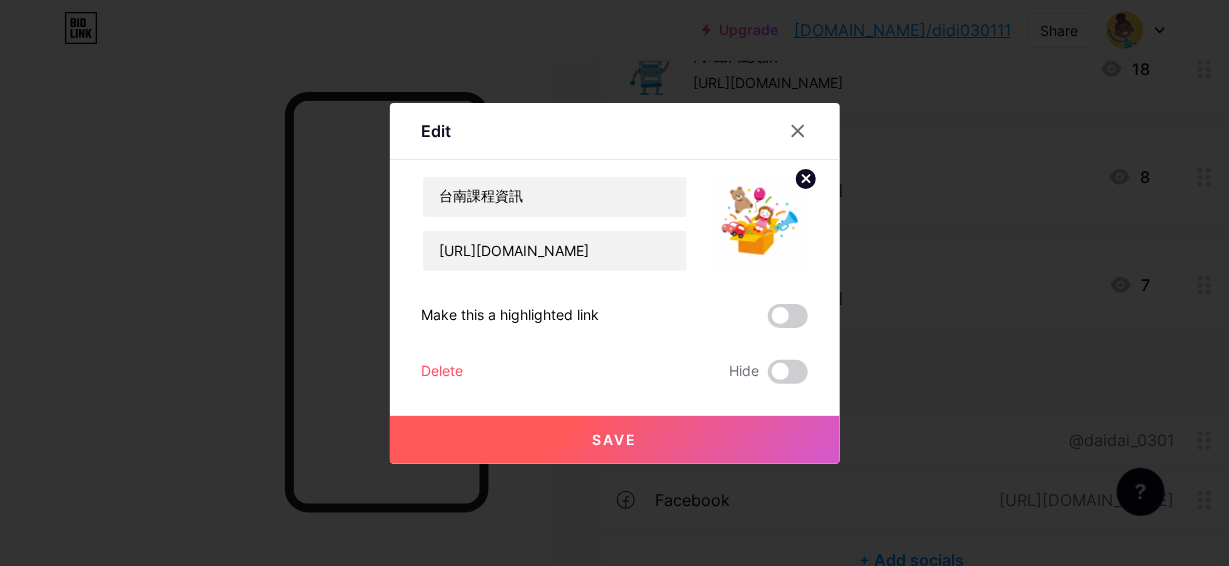 click on "Save" at bounding box center (615, 440) 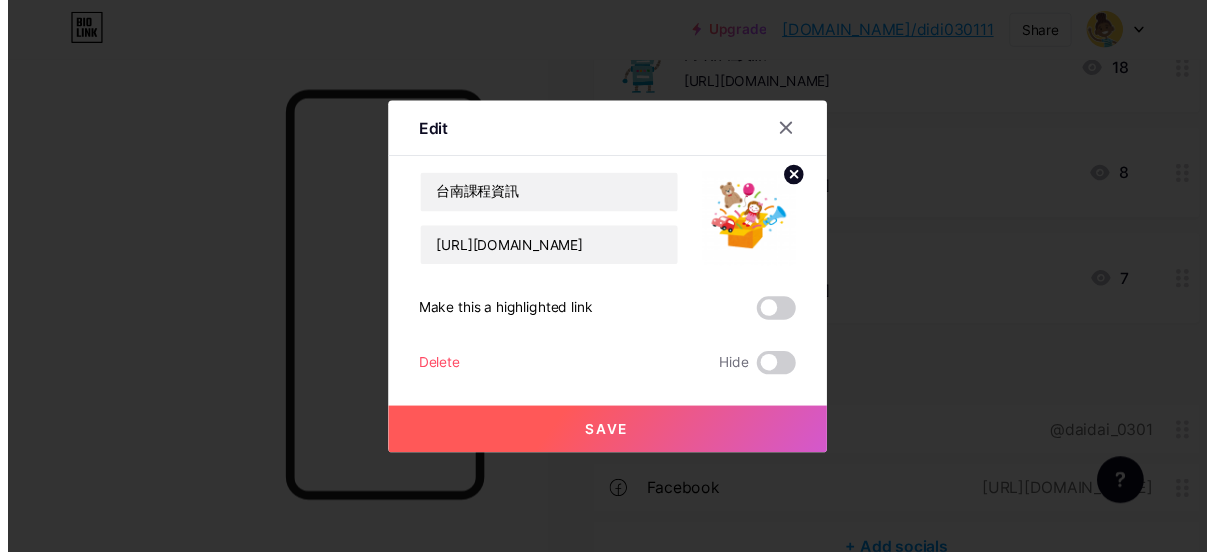 scroll, scrollTop: 0, scrollLeft: 0, axis: both 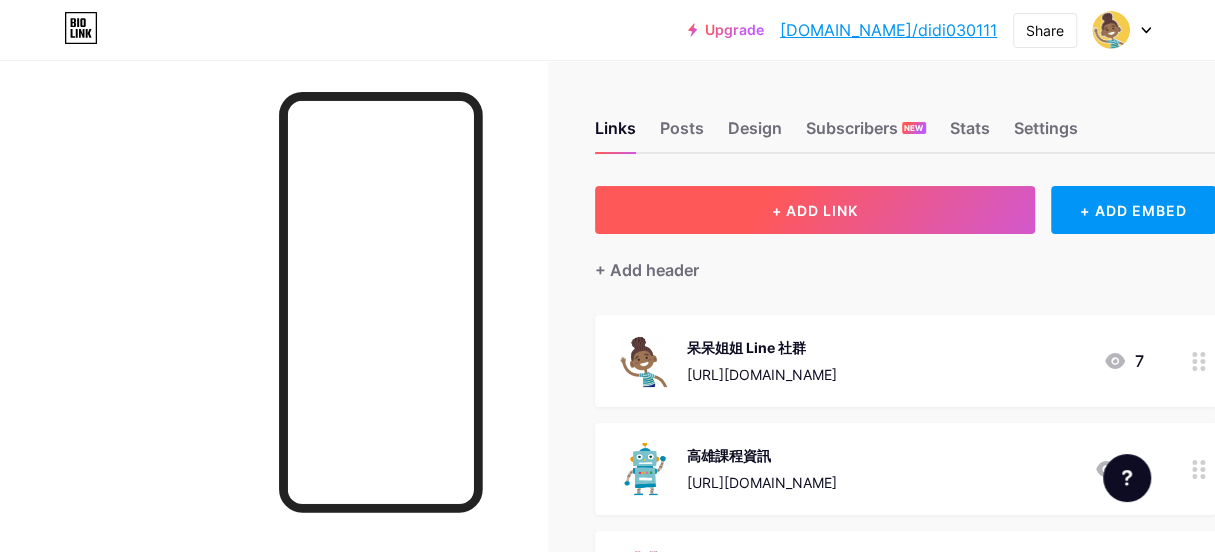 click on "+ ADD LINK" at bounding box center [815, 210] 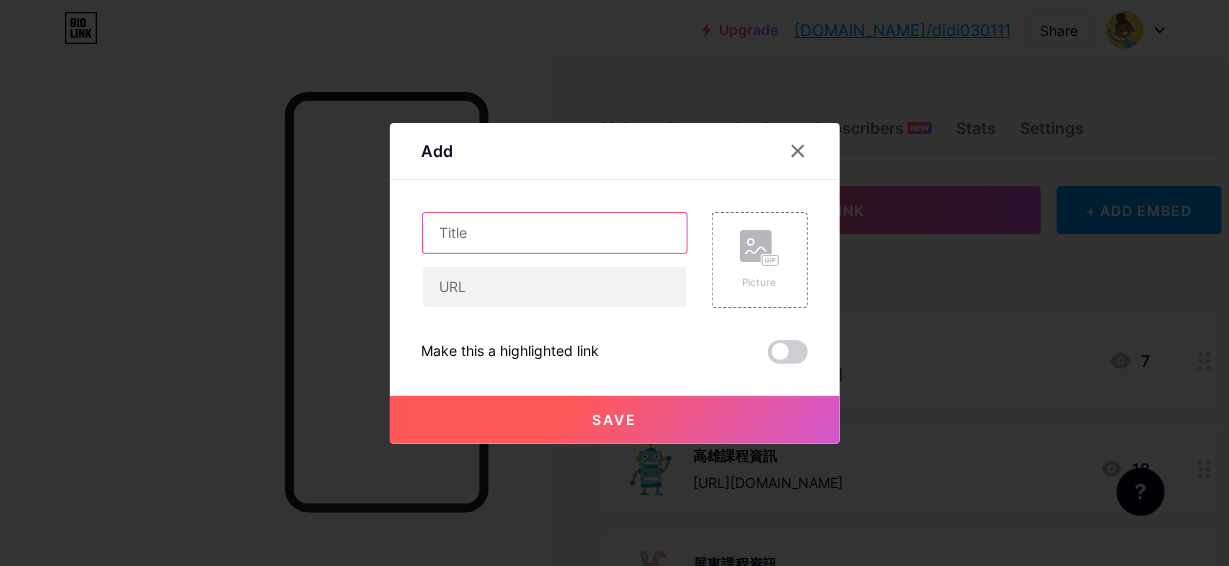 click at bounding box center [555, 233] 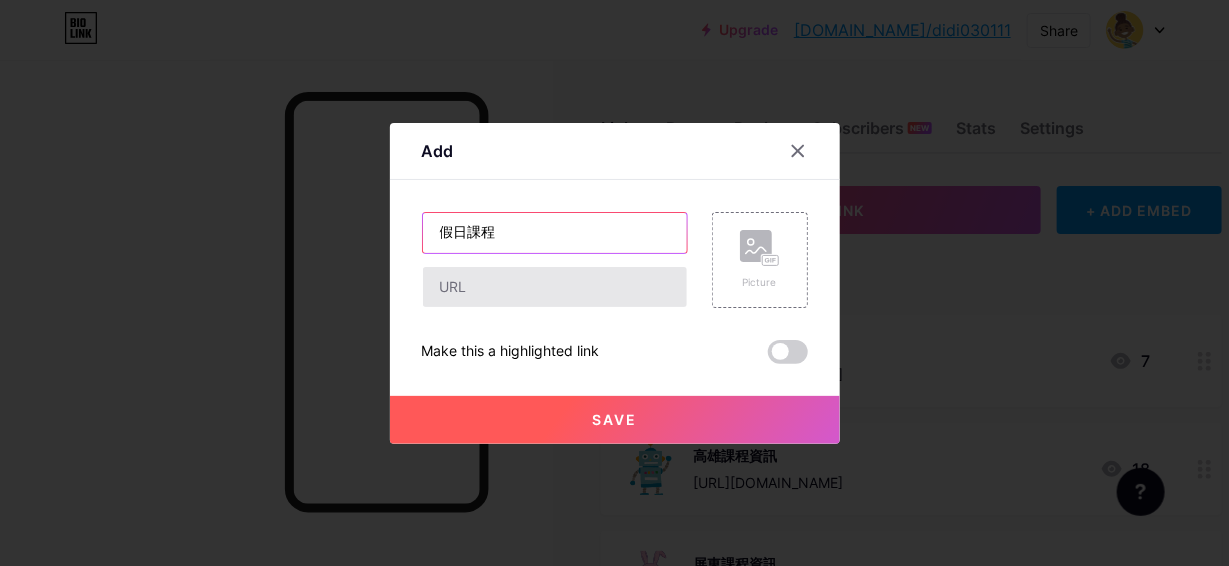 type on "假日課程" 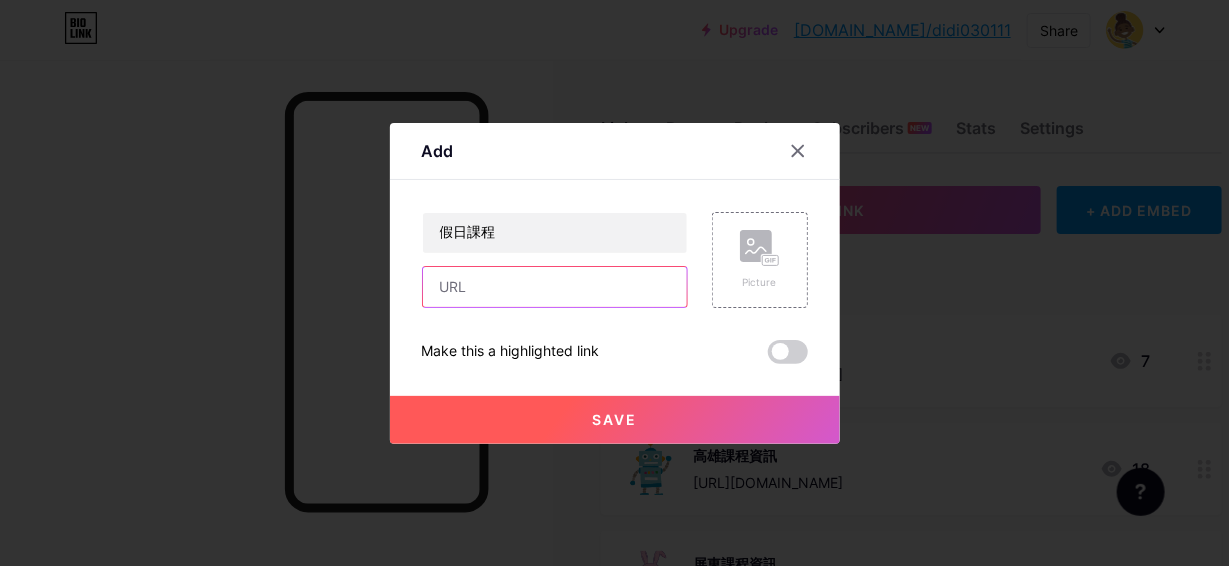 click at bounding box center (555, 287) 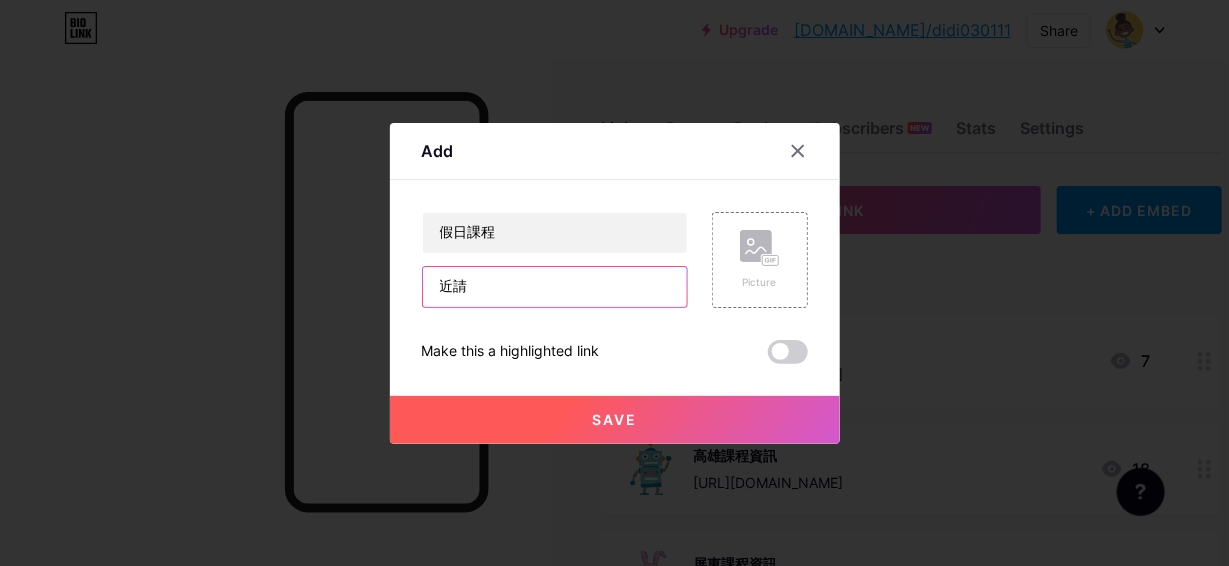 type on "進" 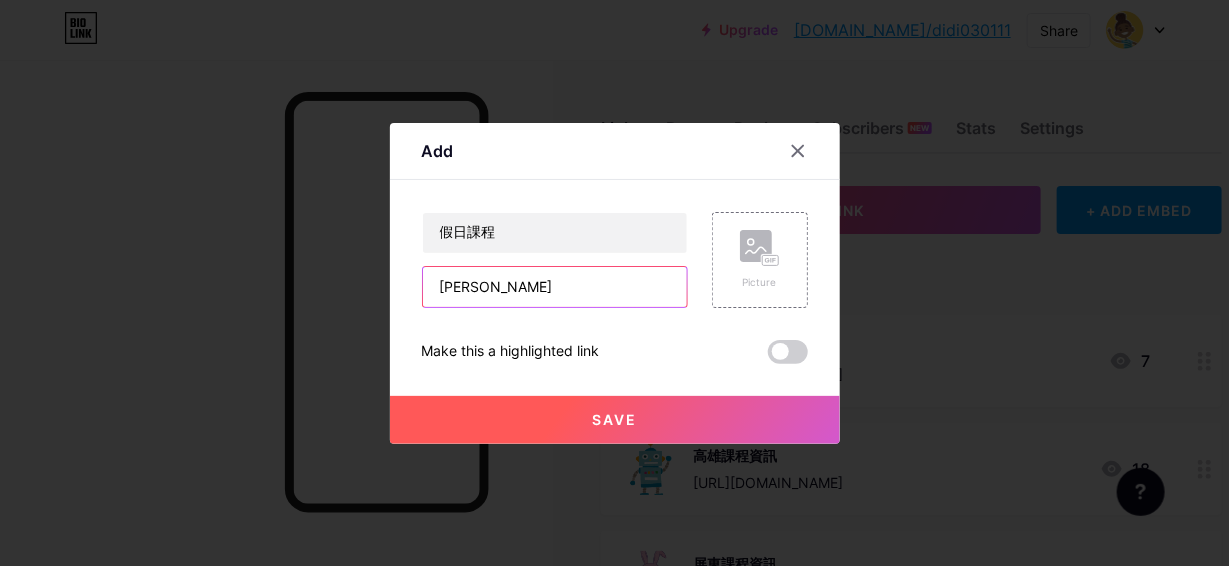 type on "竟" 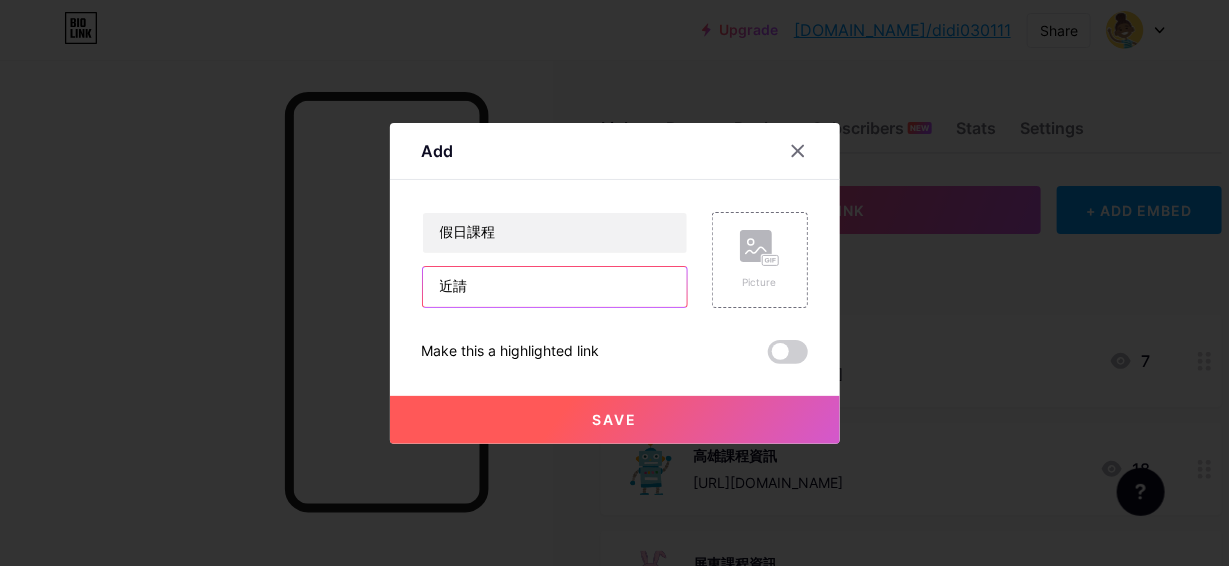 type on "進" 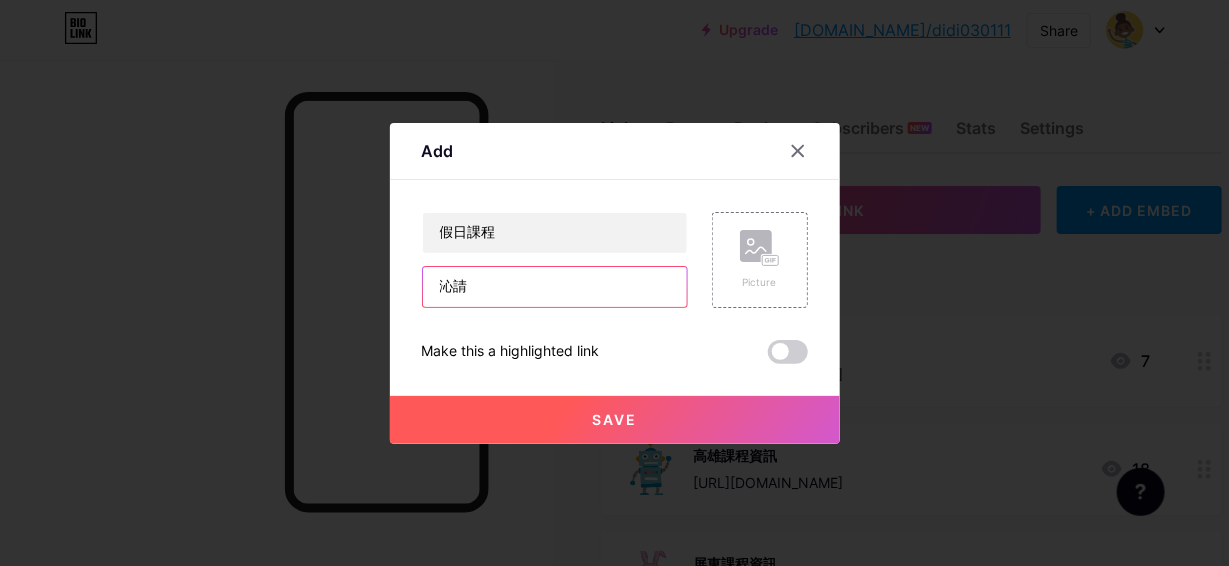 type on "沁" 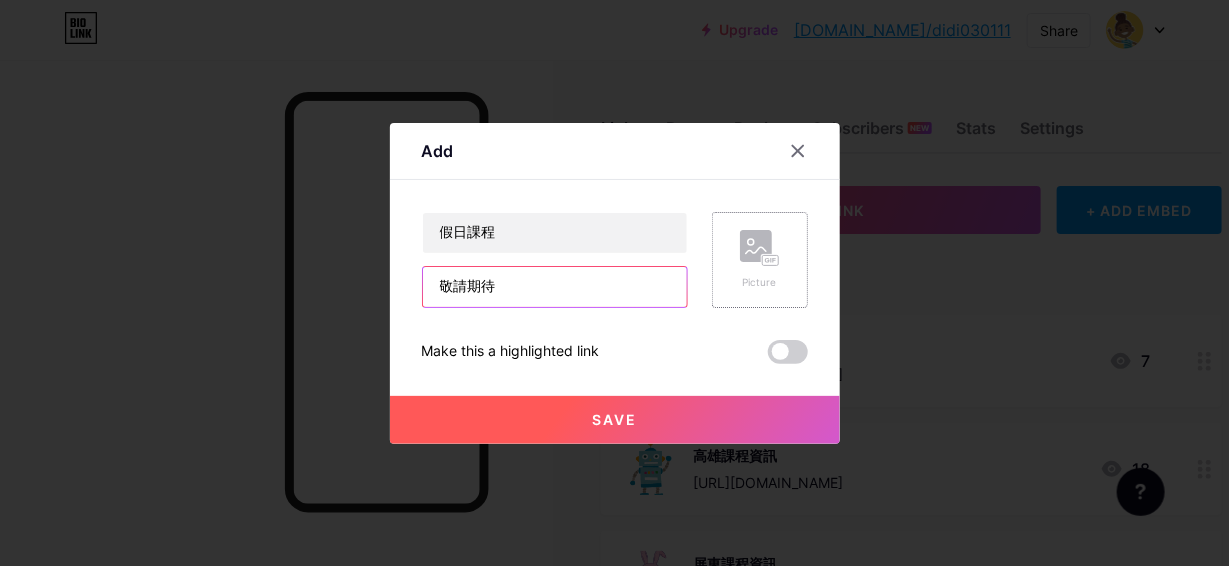 type on "敬請期待" 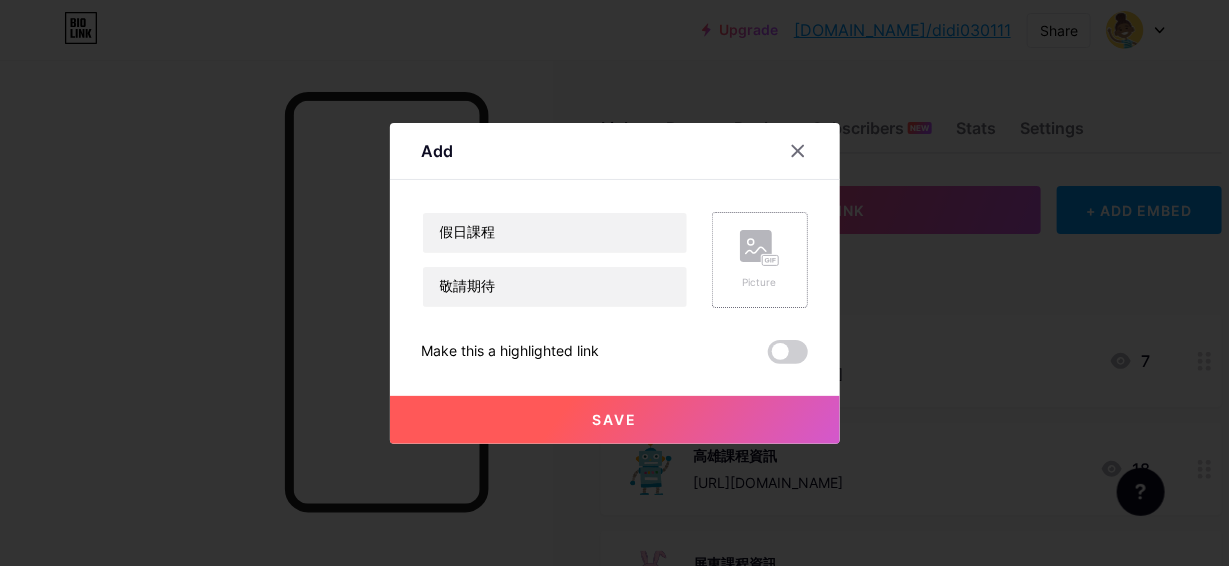click on "Picture" at bounding box center [760, 260] 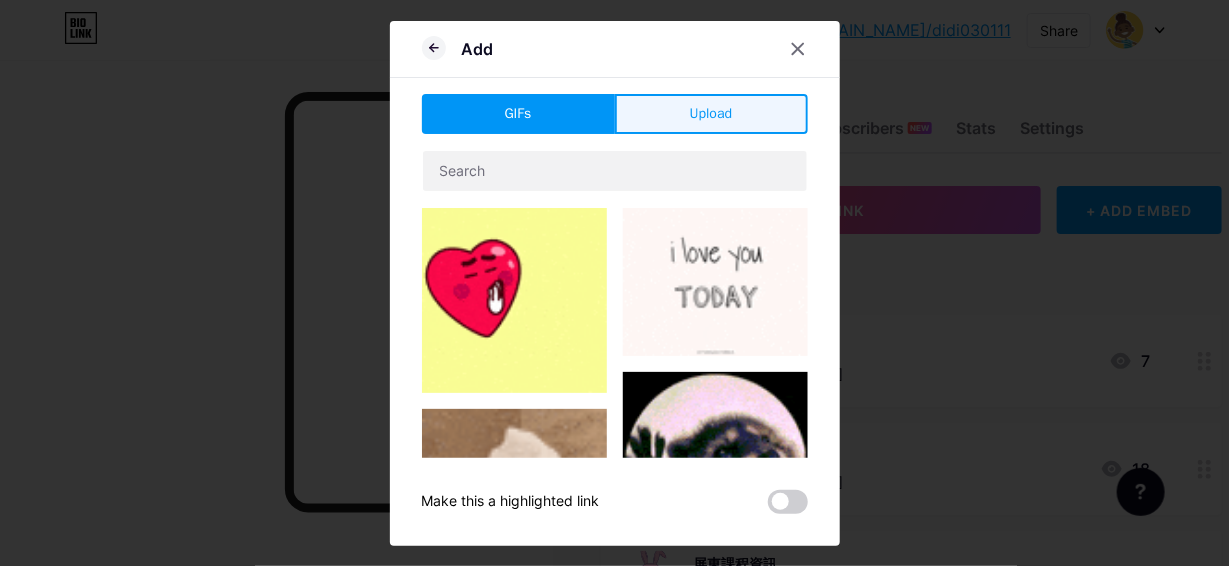 click on "Upload" at bounding box center (711, 113) 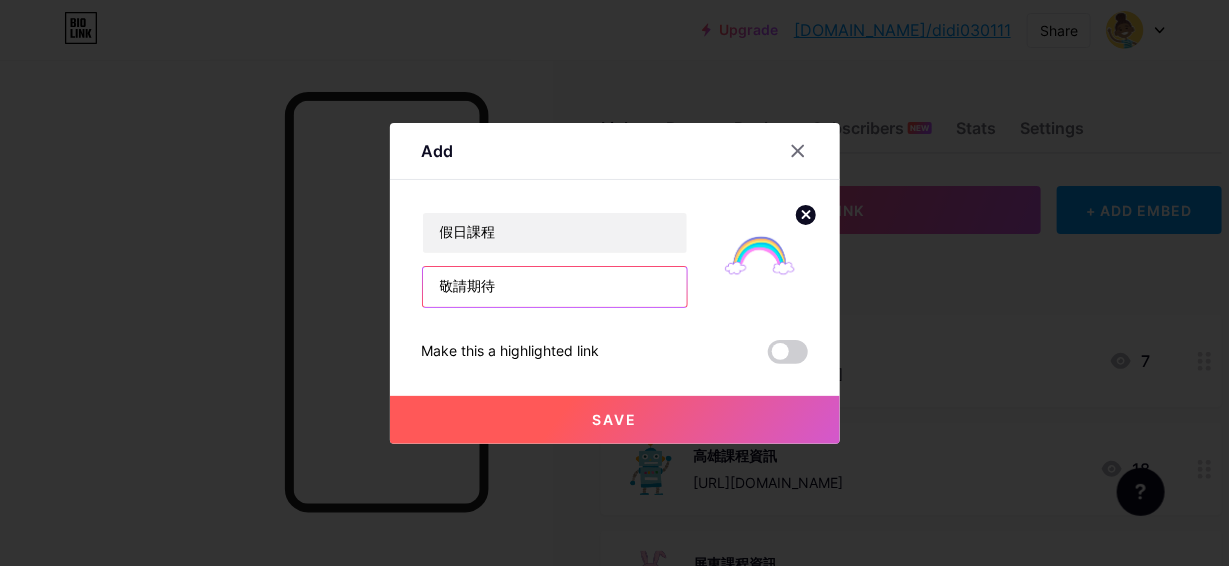 click on "敬請期待" at bounding box center (555, 287) 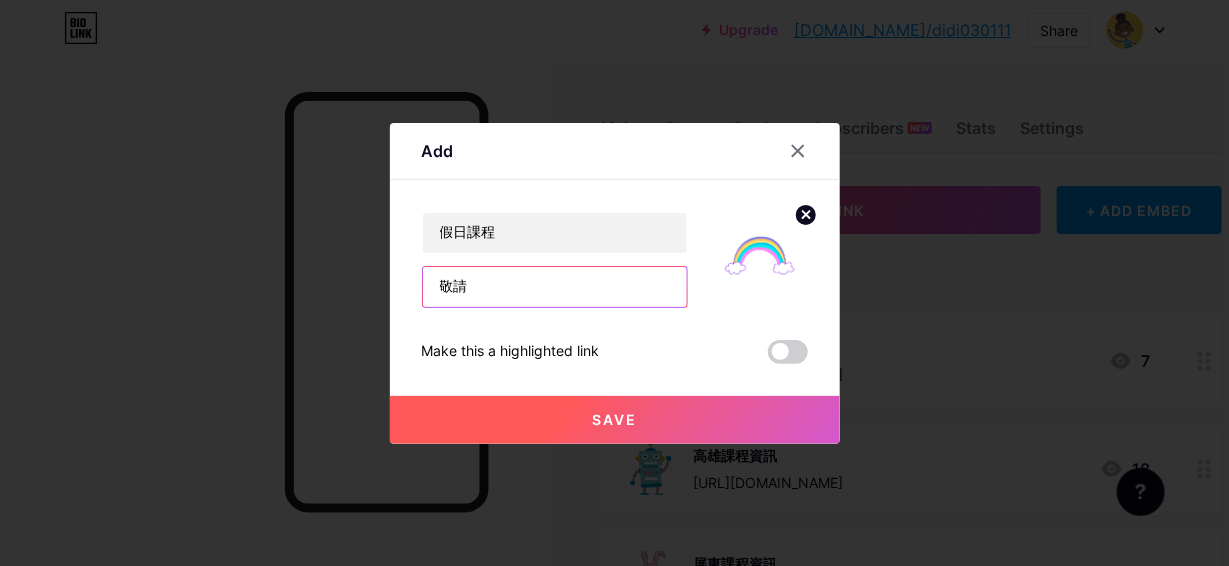 type on "敬" 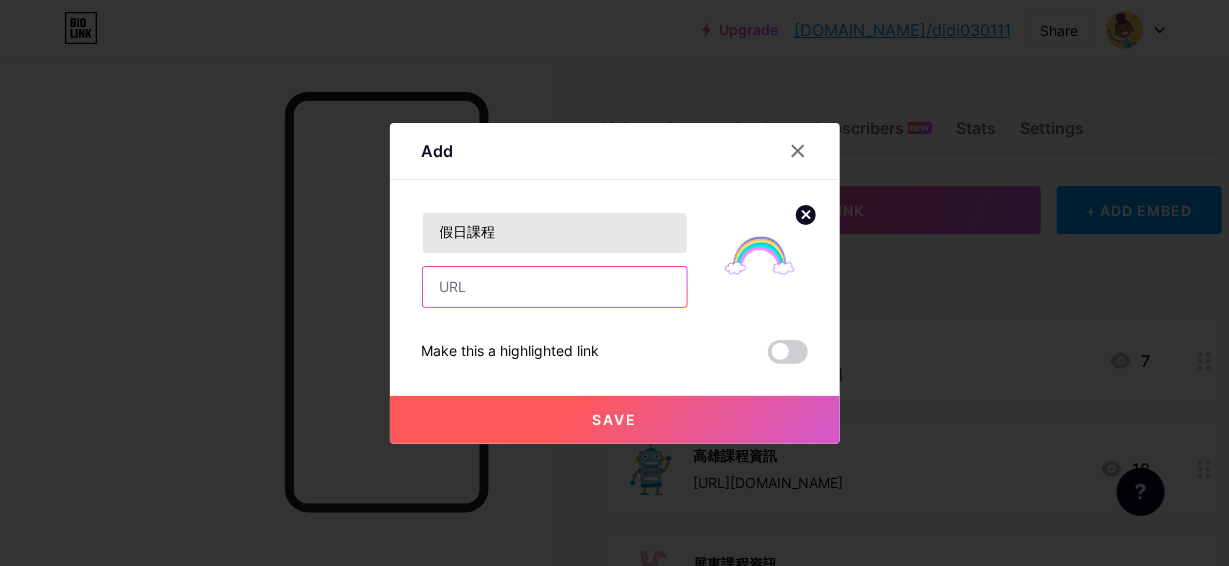 type 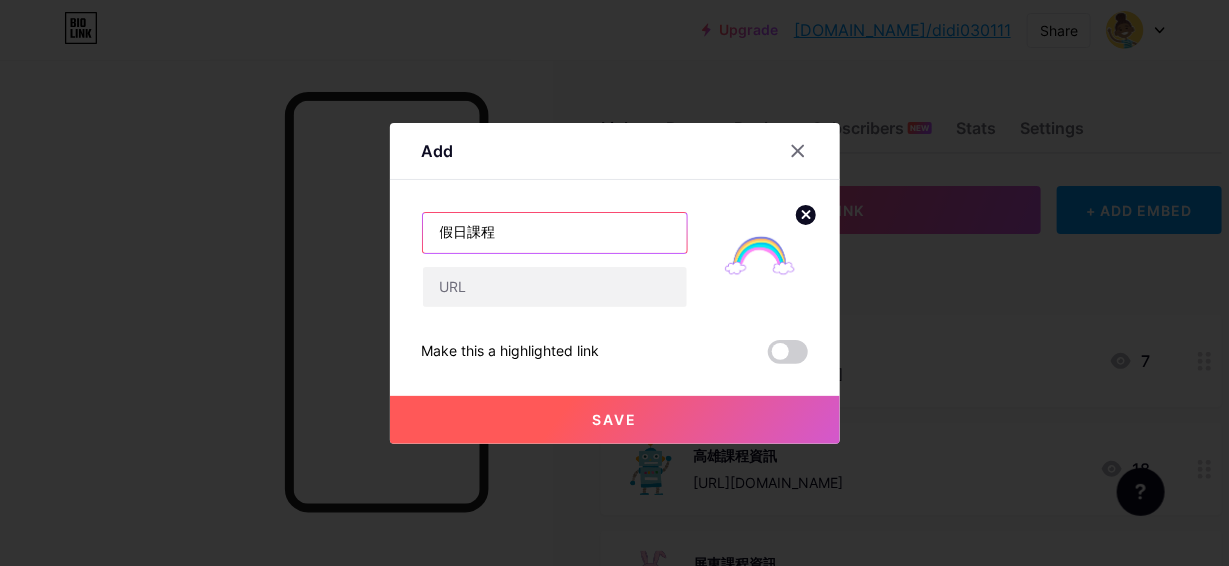 click on "假日課程" at bounding box center [555, 233] 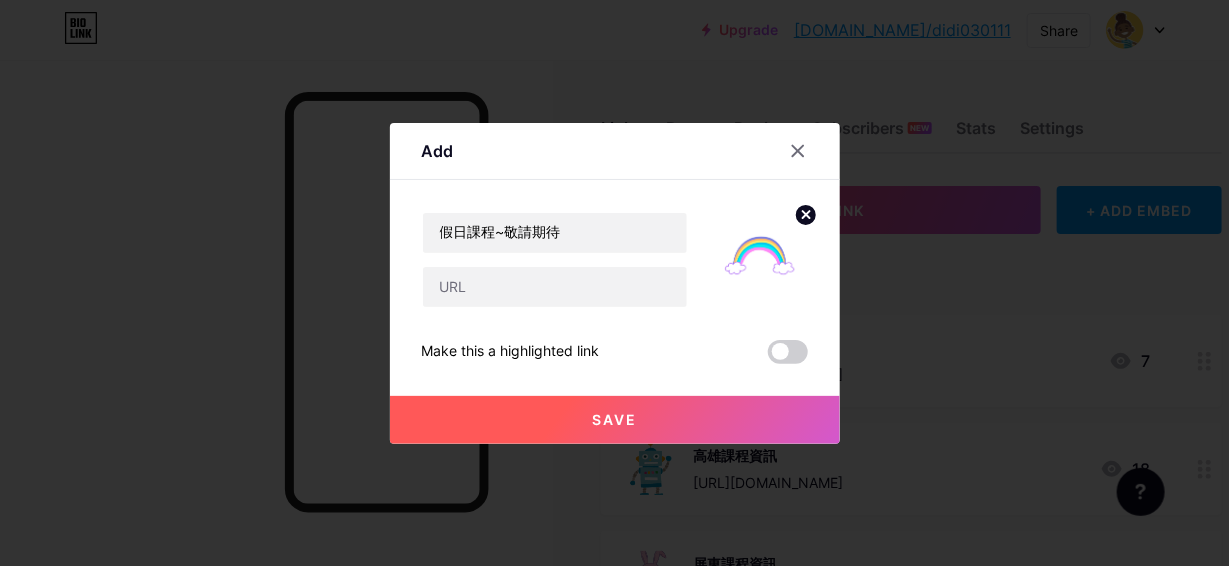 click on "Save" at bounding box center (615, 420) 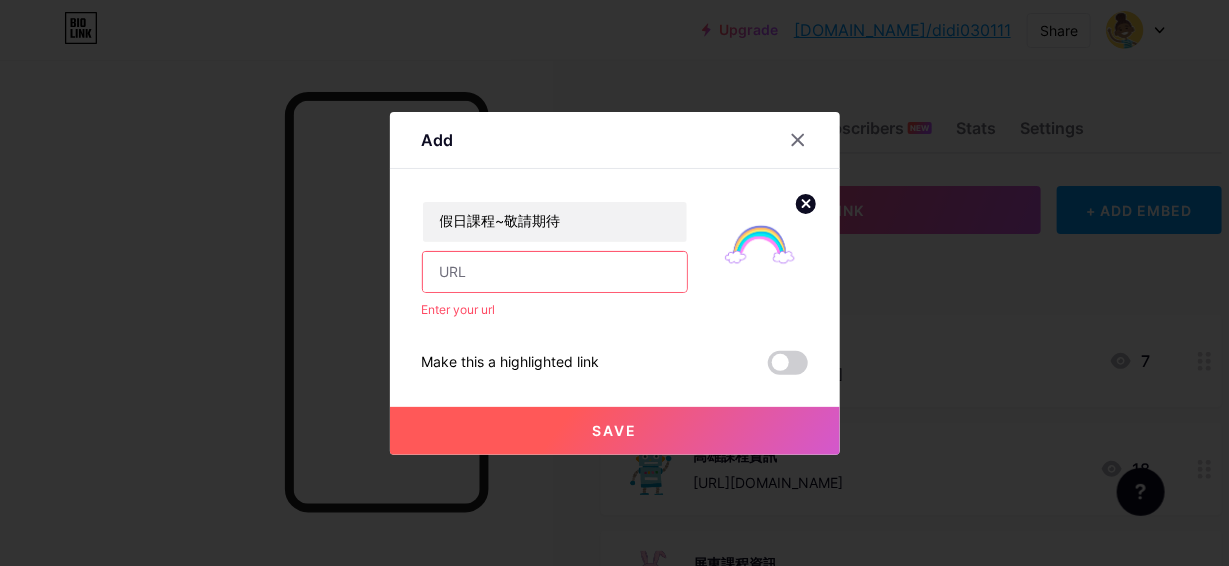click at bounding box center (555, 272) 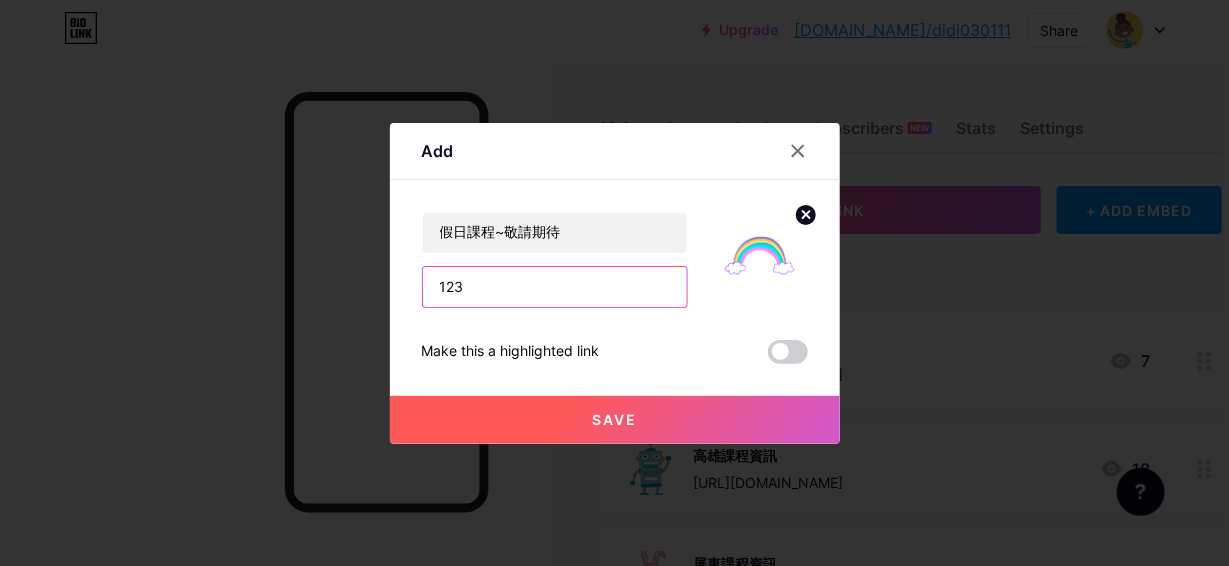 type on "123" 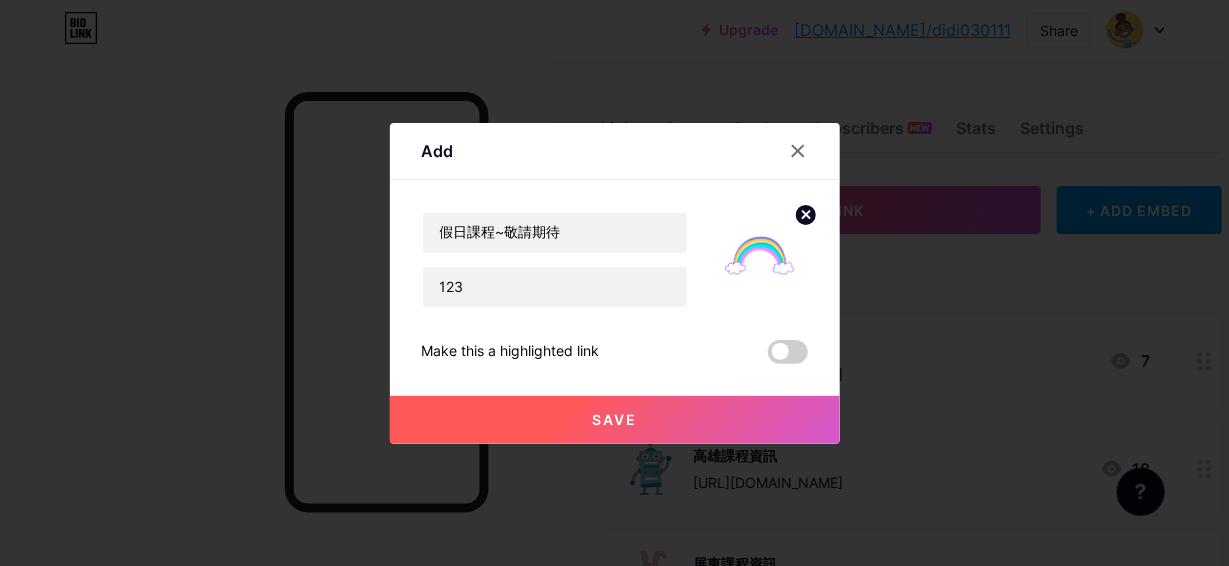 click on "Save" at bounding box center (614, 419) 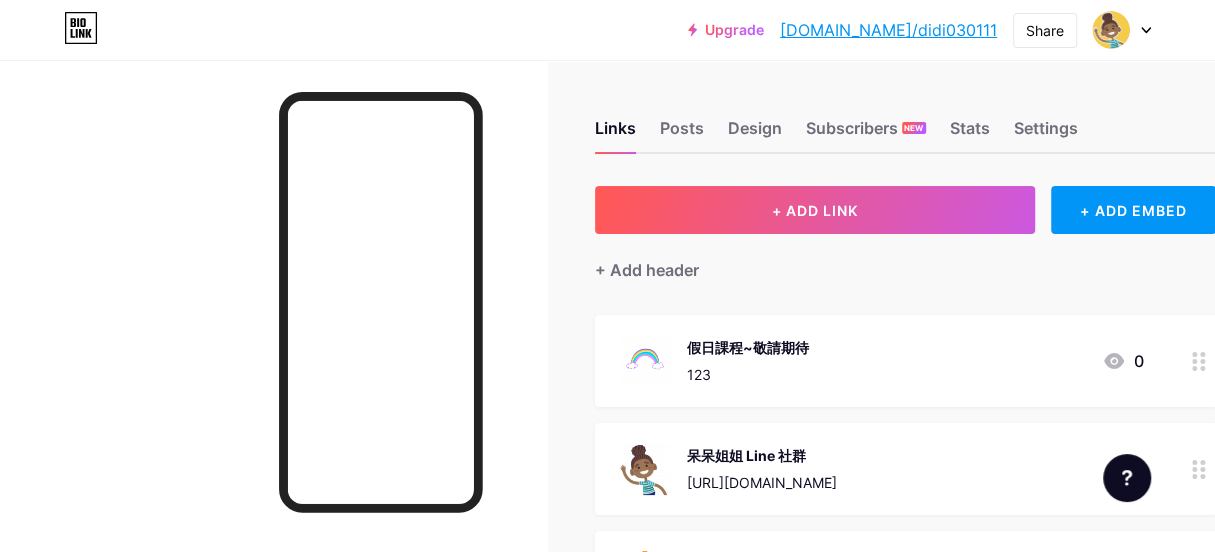 click on "123" at bounding box center [748, 374] 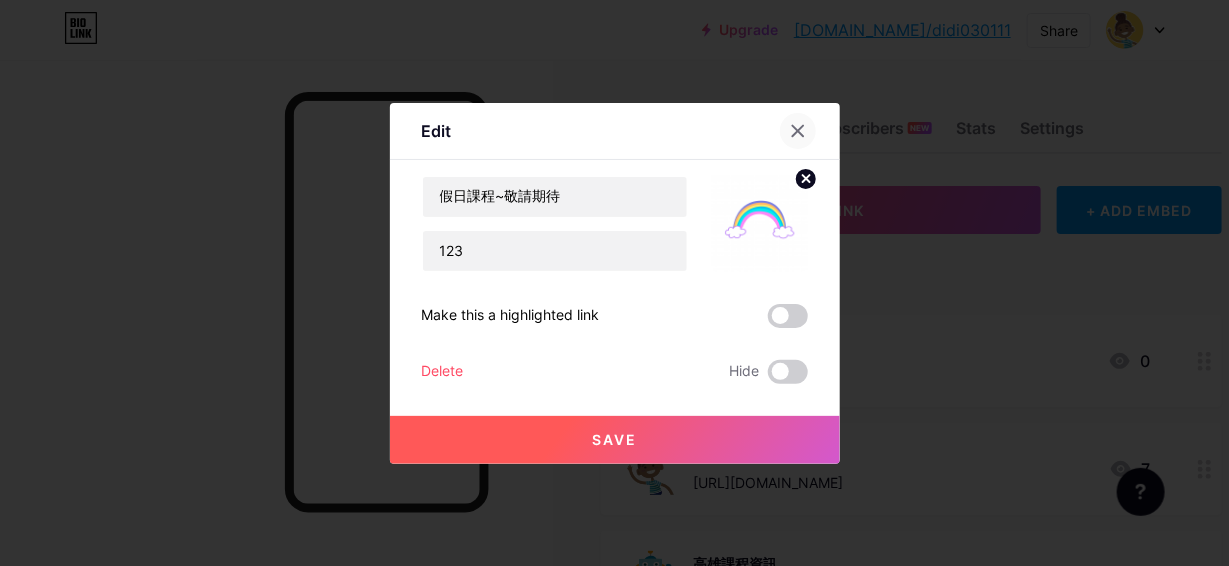 click 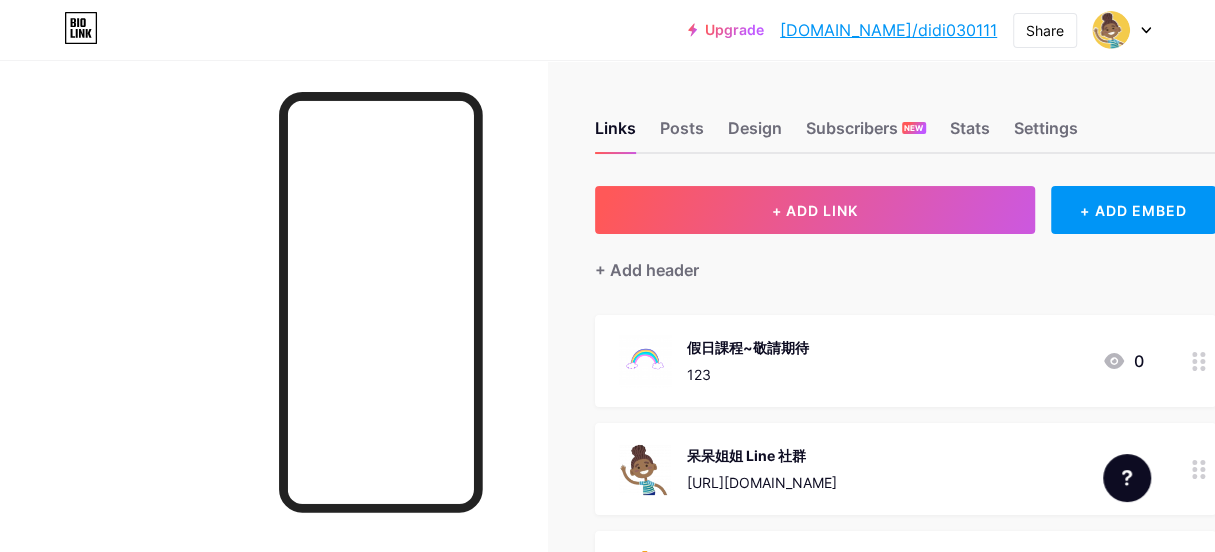 drag, startPoint x: 1176, startPoint y: 377, endPoint x: 1178, endPoint y: 453, distance: 76.02631 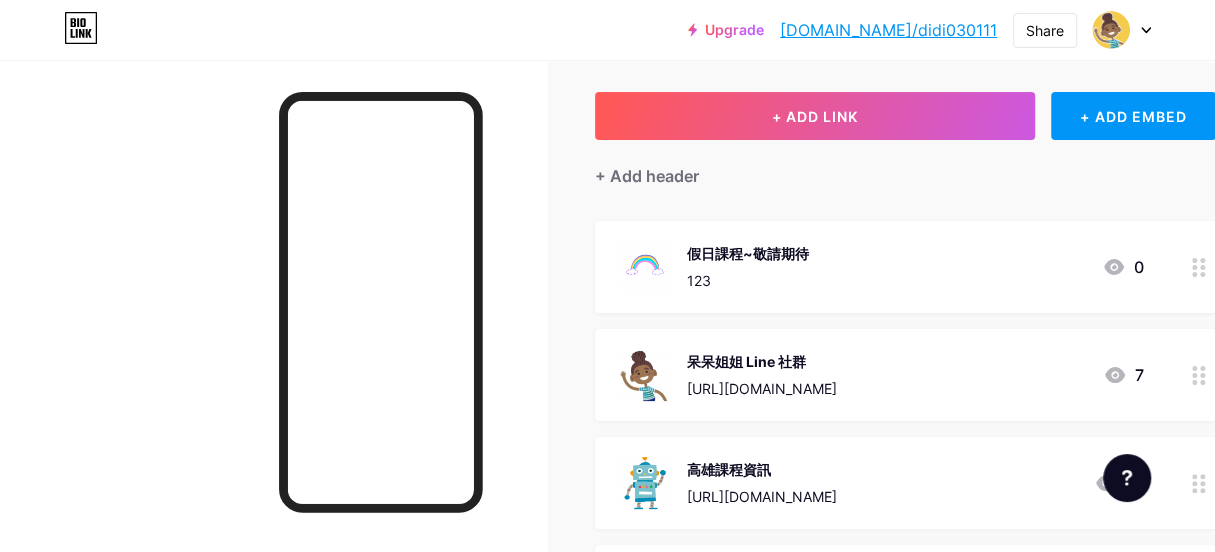 scroll, scrollTop: 200, scrollLeft: 0, axis: vertical 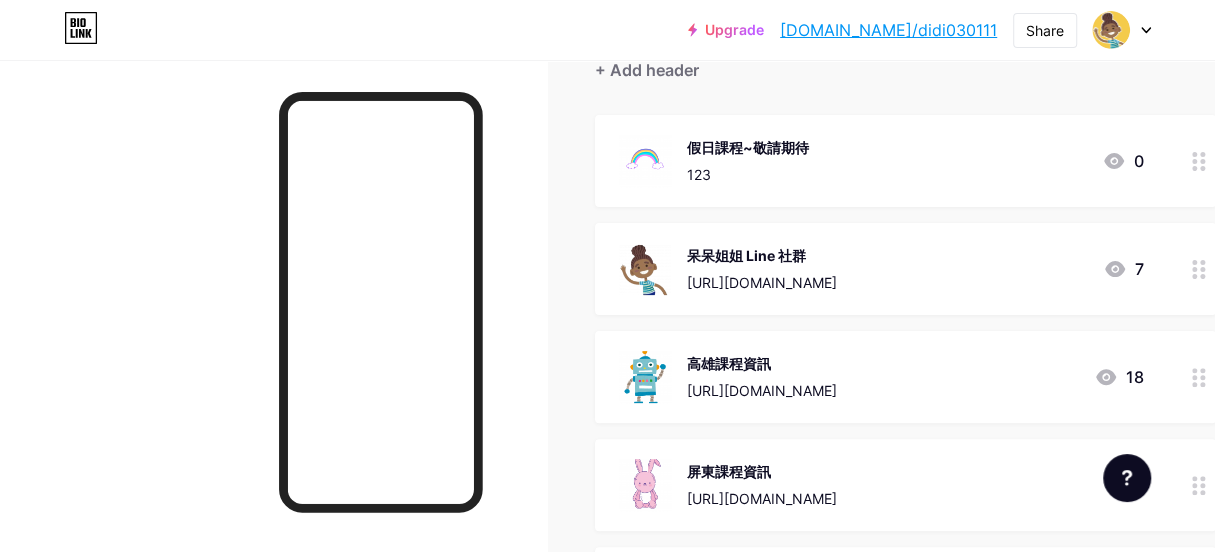 click at bounding box center (273, 336) 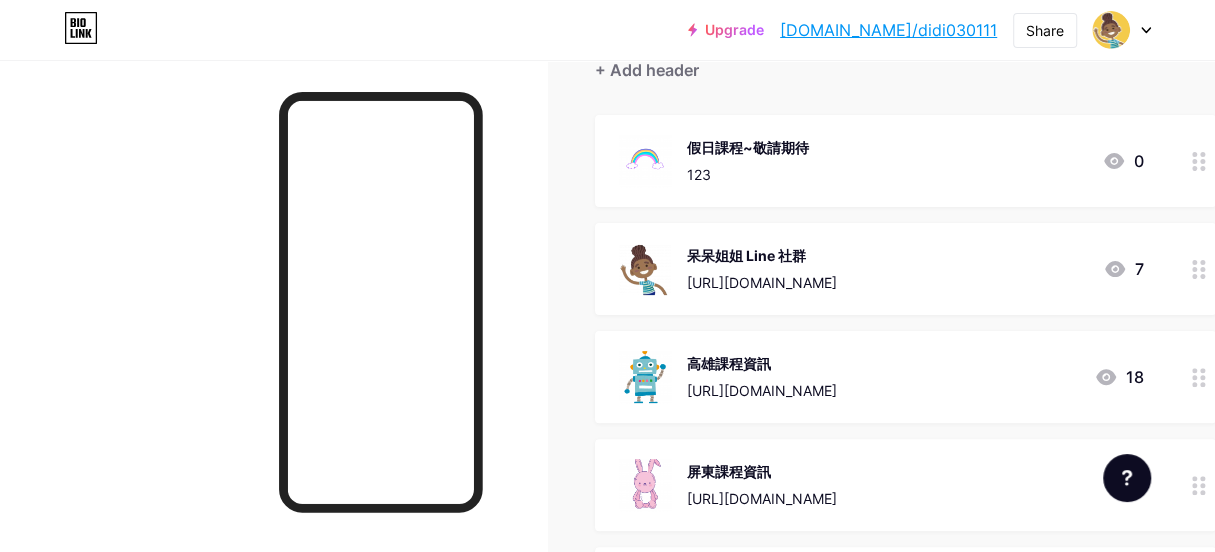type 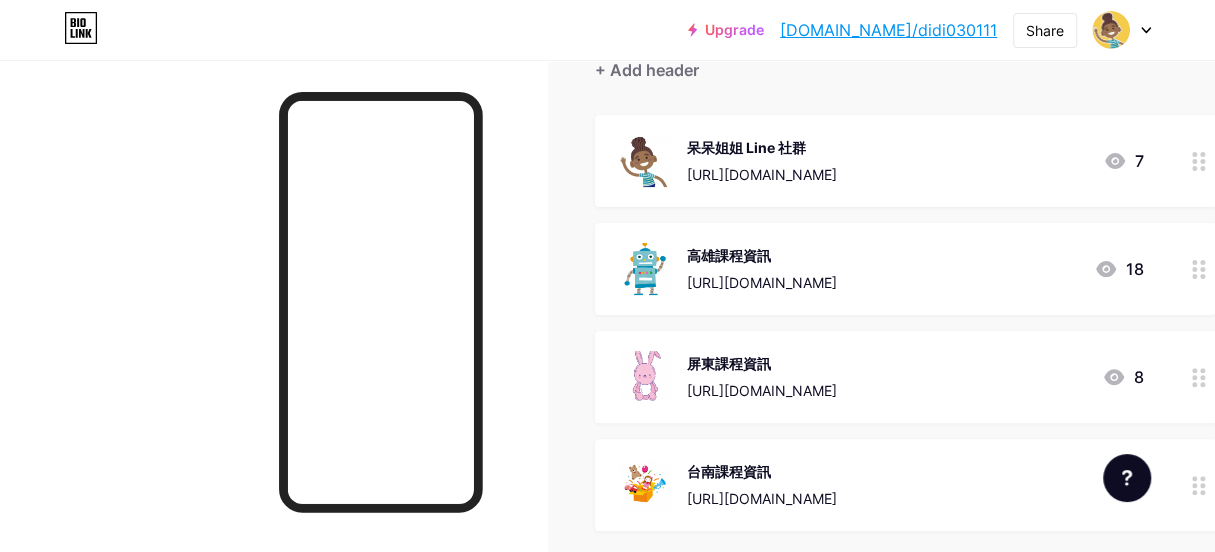 scroll, scrollTop: 329, scrollLeft: 0, axis: vertical 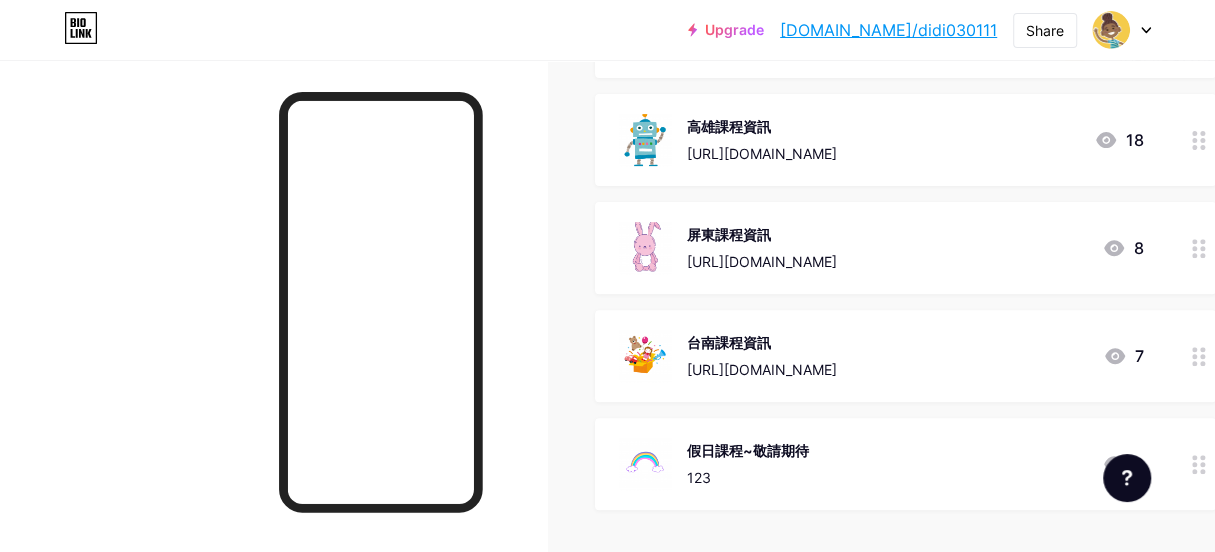 click on "Links
Posts
Design
Subscribers
NEW
Stats
Settings       + ADD LINK     + ADD EMBED
+ Add header
呆呆姐姐 Line 社群
https://line.me/ti/g2/xpBhprd-B0T80LnTHnHe1SSEU8LqBK6NnLYgtQ?utm_source=invitation&utm_medium=link_copy&utm_campaign=default
7
高雄課程資訊
https://drive.google.com/file/d/1PmCnx1P3_3-IiDWLBzIVINKXMTVUogTW/view?usp=sharing
18
屏東課程資訊
https://drive.google.com/file/d/1YZy-OBnONm3DfIh2EbpJ6CeDFZDg1vVA/view?usp=sharing
8
台南課程資訊
https://drive.google.com/file/d/1Ex_b0yKh56miuIYmqVWdF8PmIvMAWJkt/view?usp=sharing
7
123" at bounding box center (650, 297) 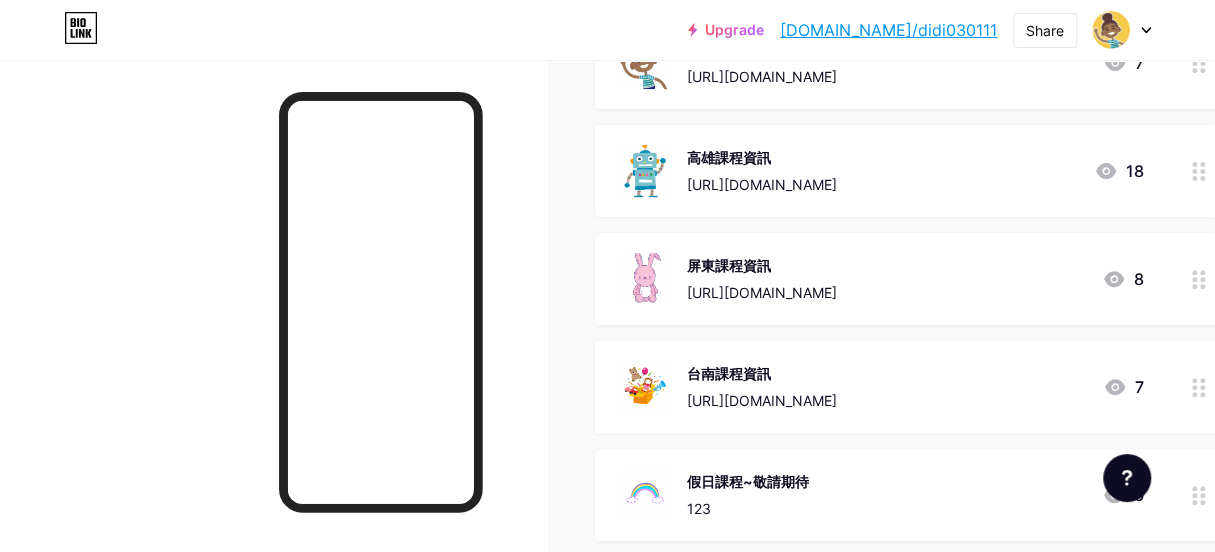 scroll, scrollTop: 329, scrollLeft: 0, axis: vertical 